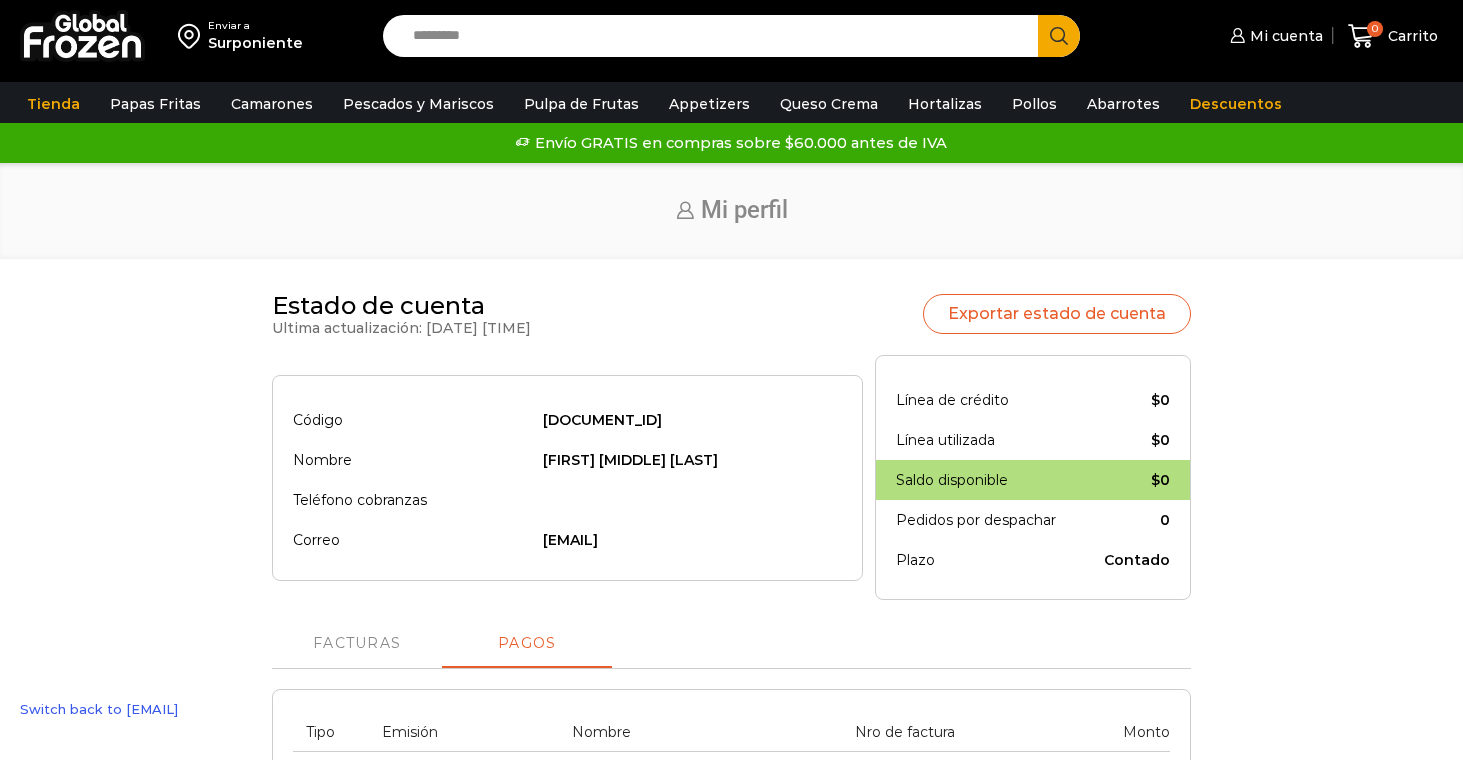 scroll, scrollTop: 0, scrollLeft: 0, axis: both 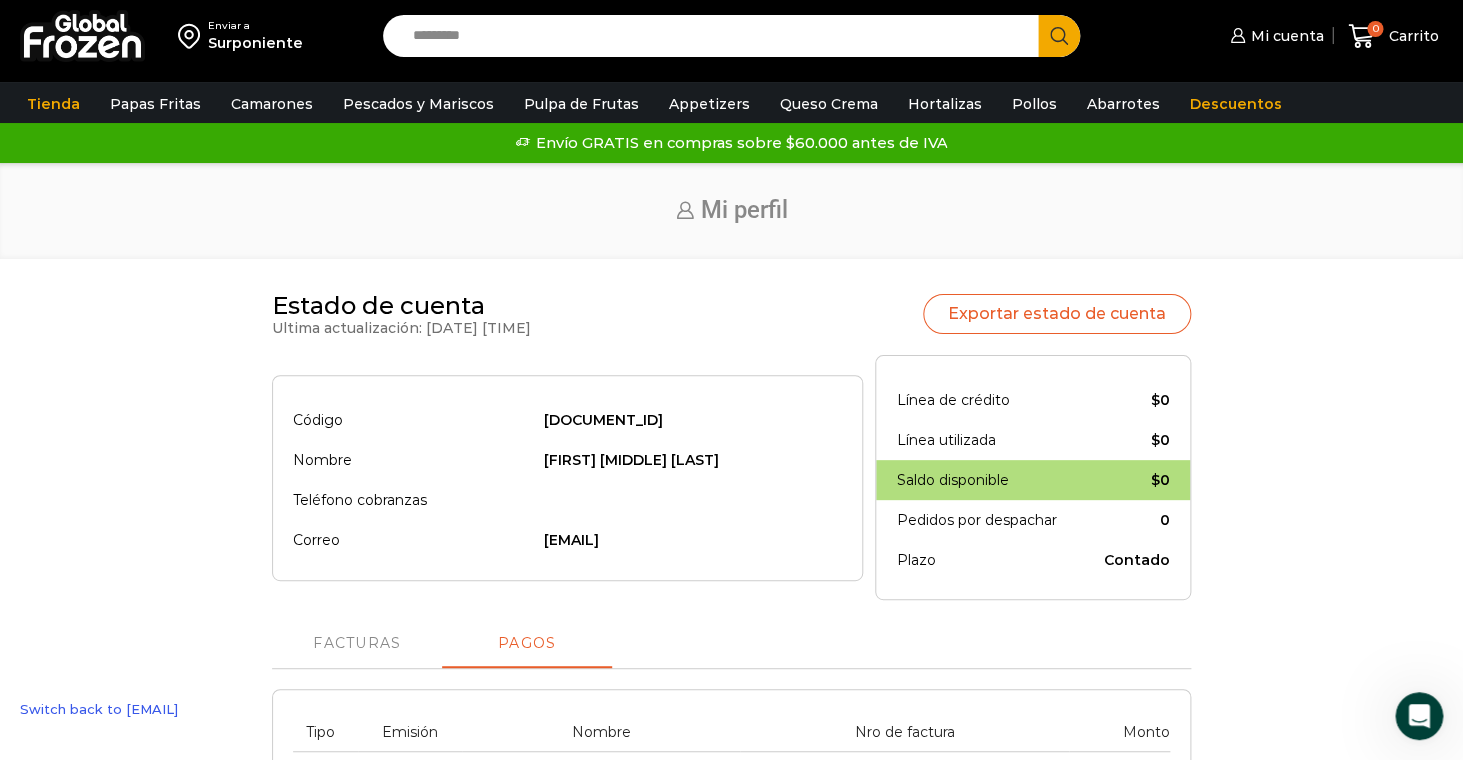 click on "Switch back to rherman84@gmail.com" at bounding box center (99, 709) 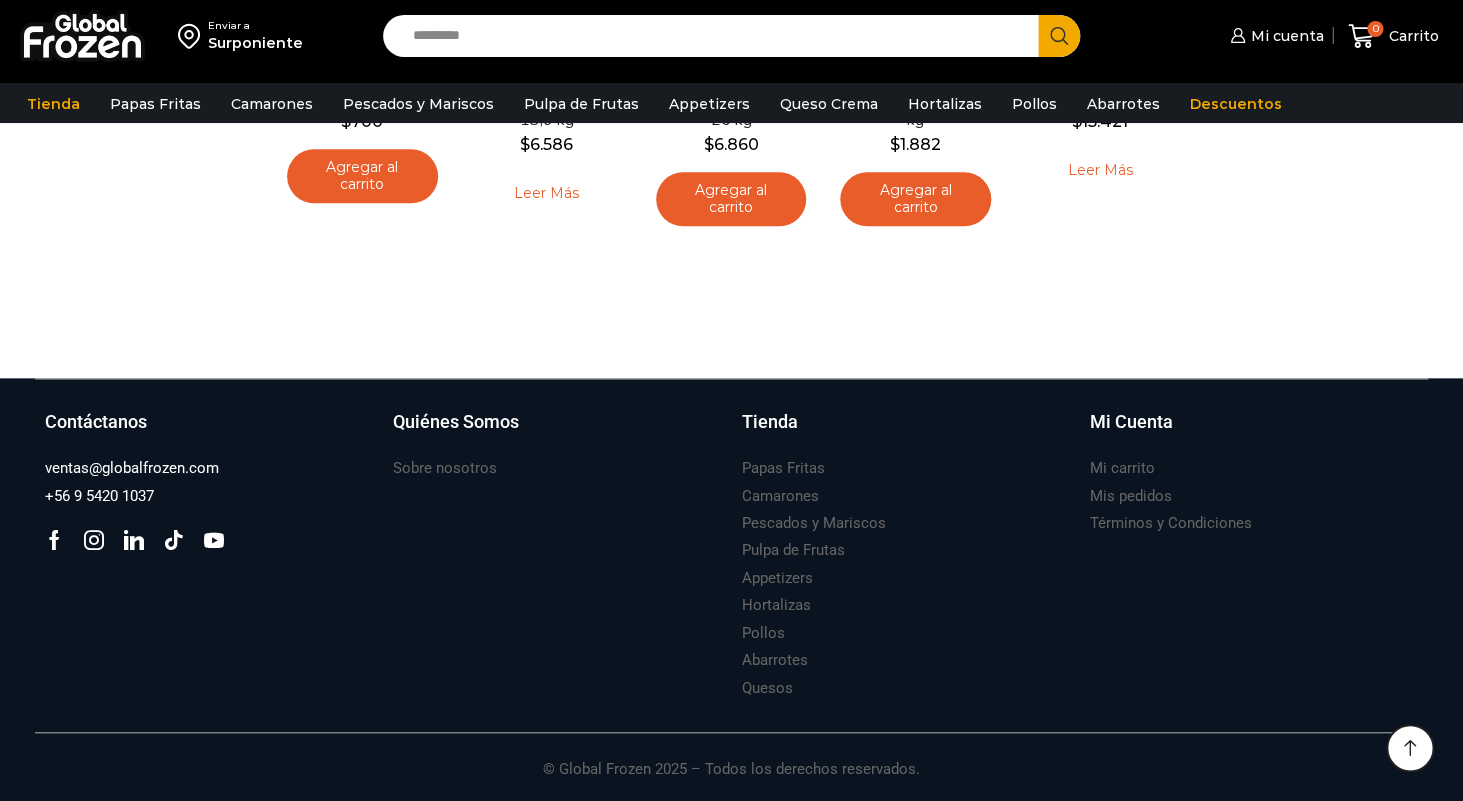 scroll, scrollTop: 0, scrollLeft: 0, axis: both 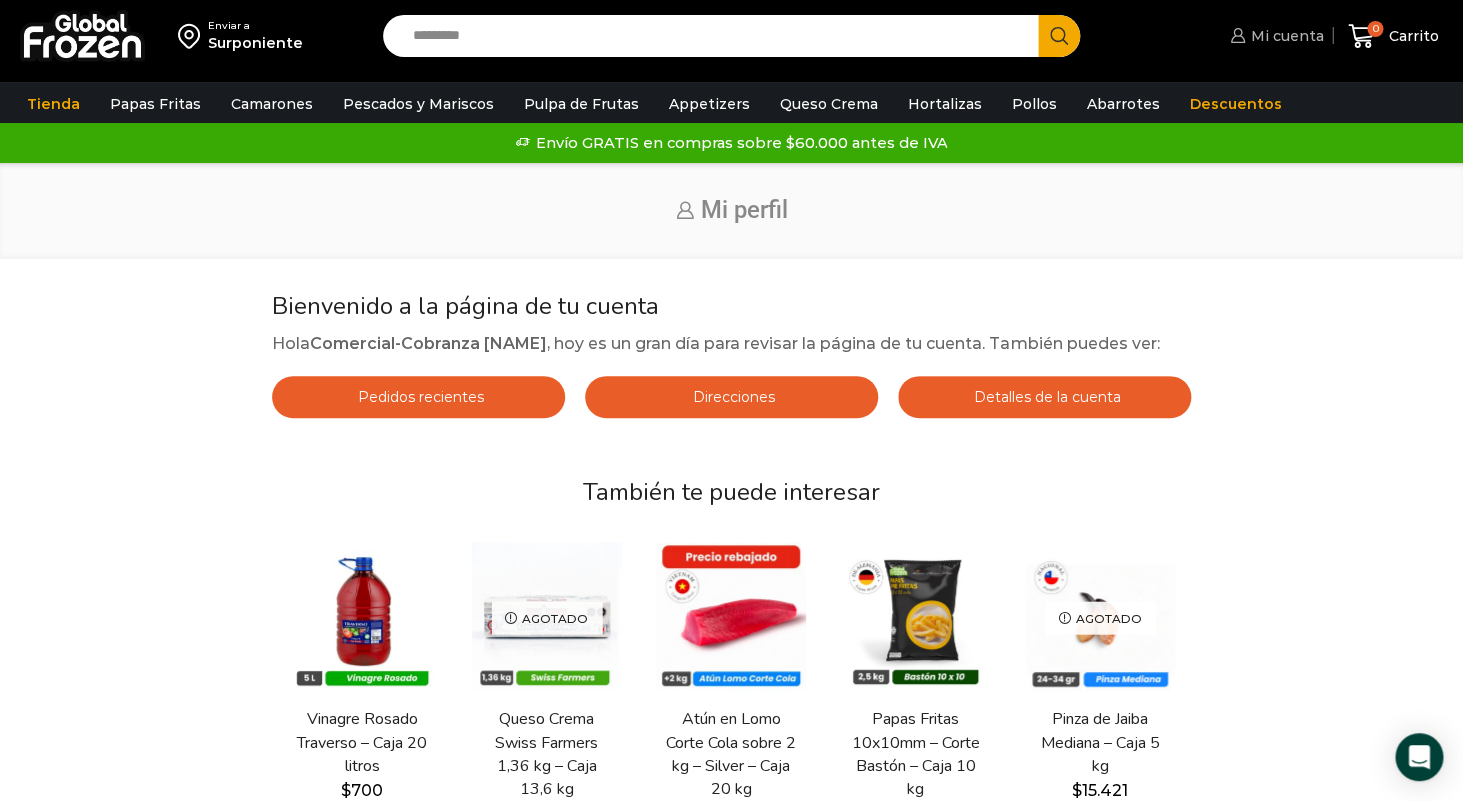 click on "Mi cuenta" at bounding box center [1284, 36] 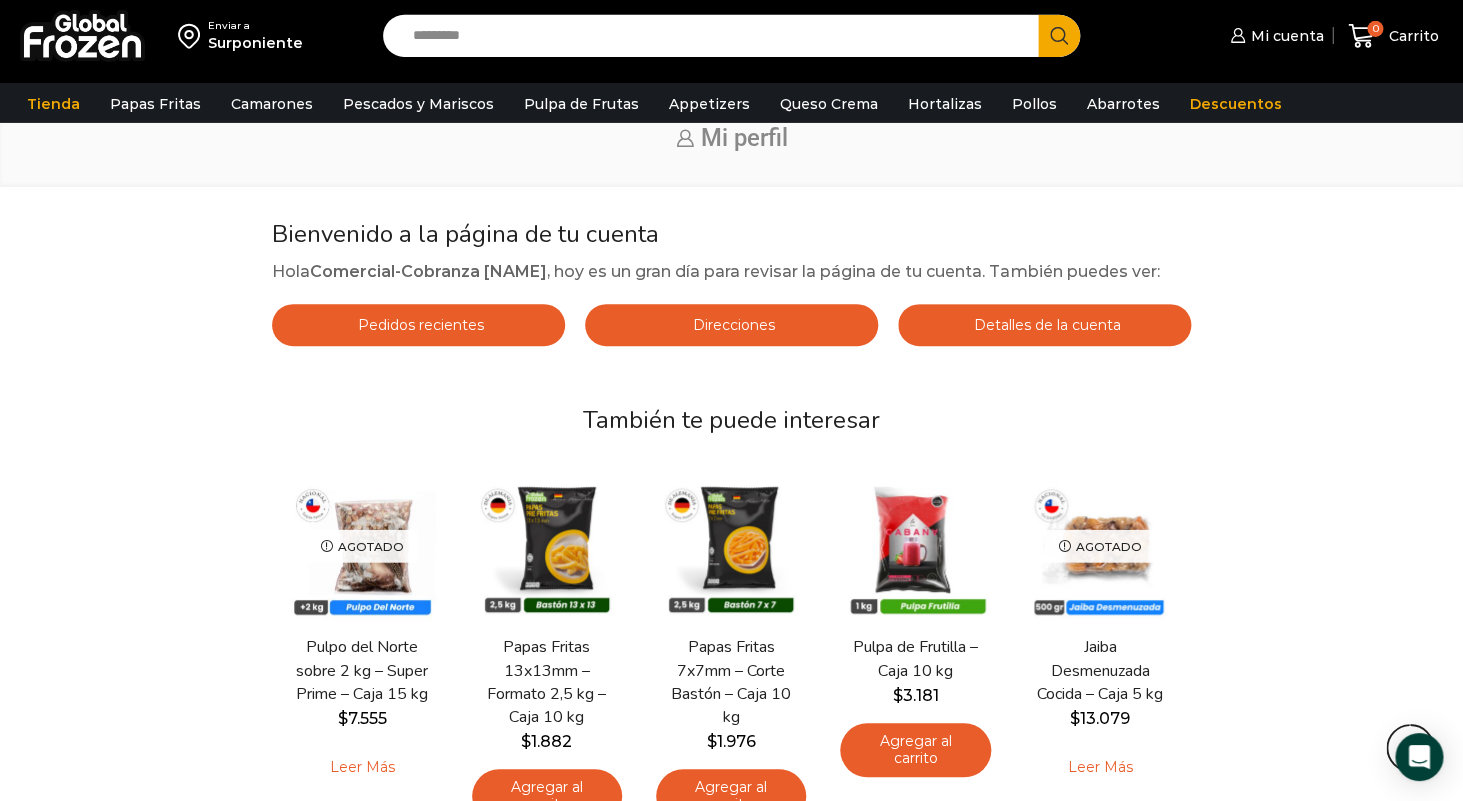 scroll, scrollTop: 0, scrollLeft: 0, axis: both 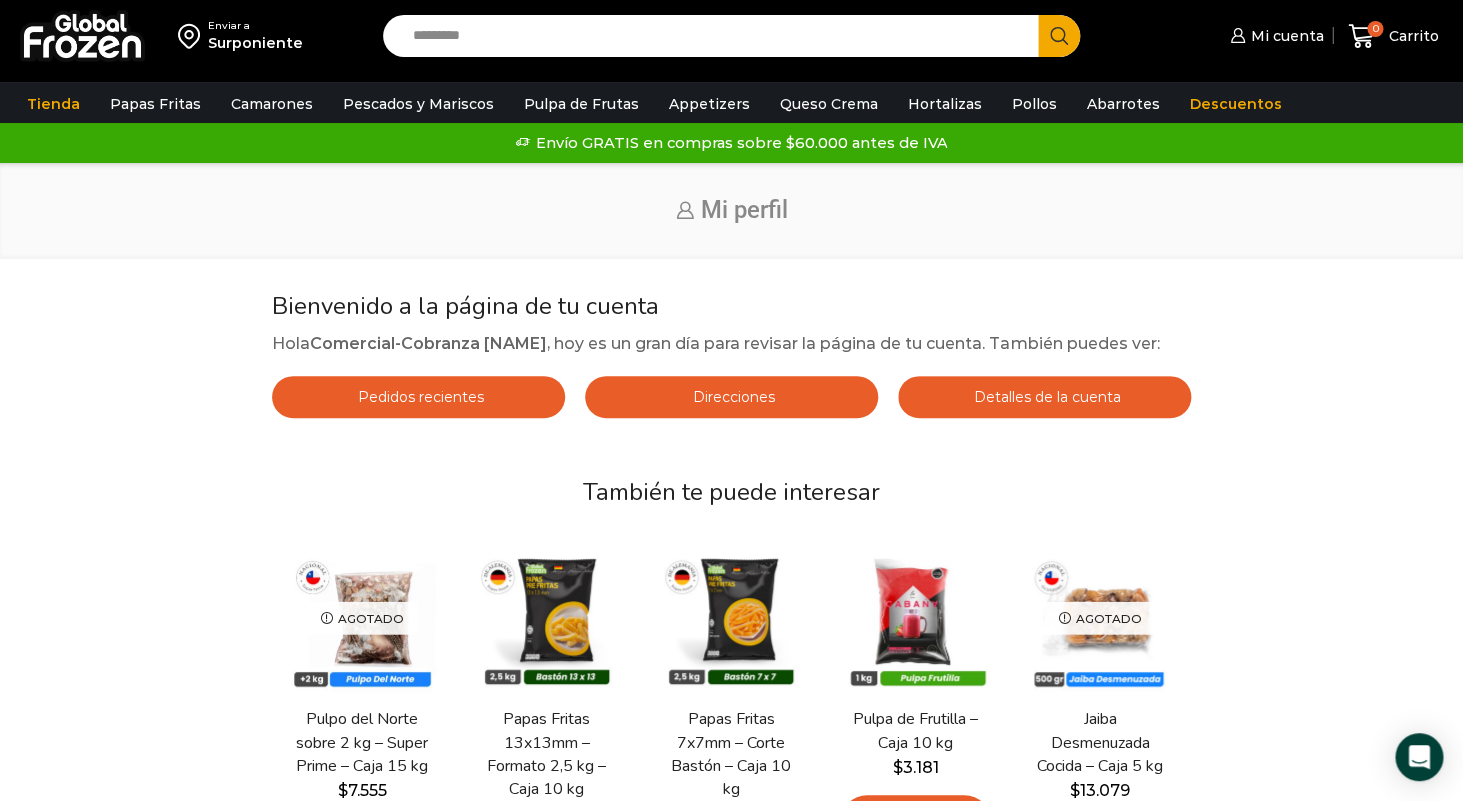 click on "Detalles de la cuenta" at bounding box center [1044, 397] 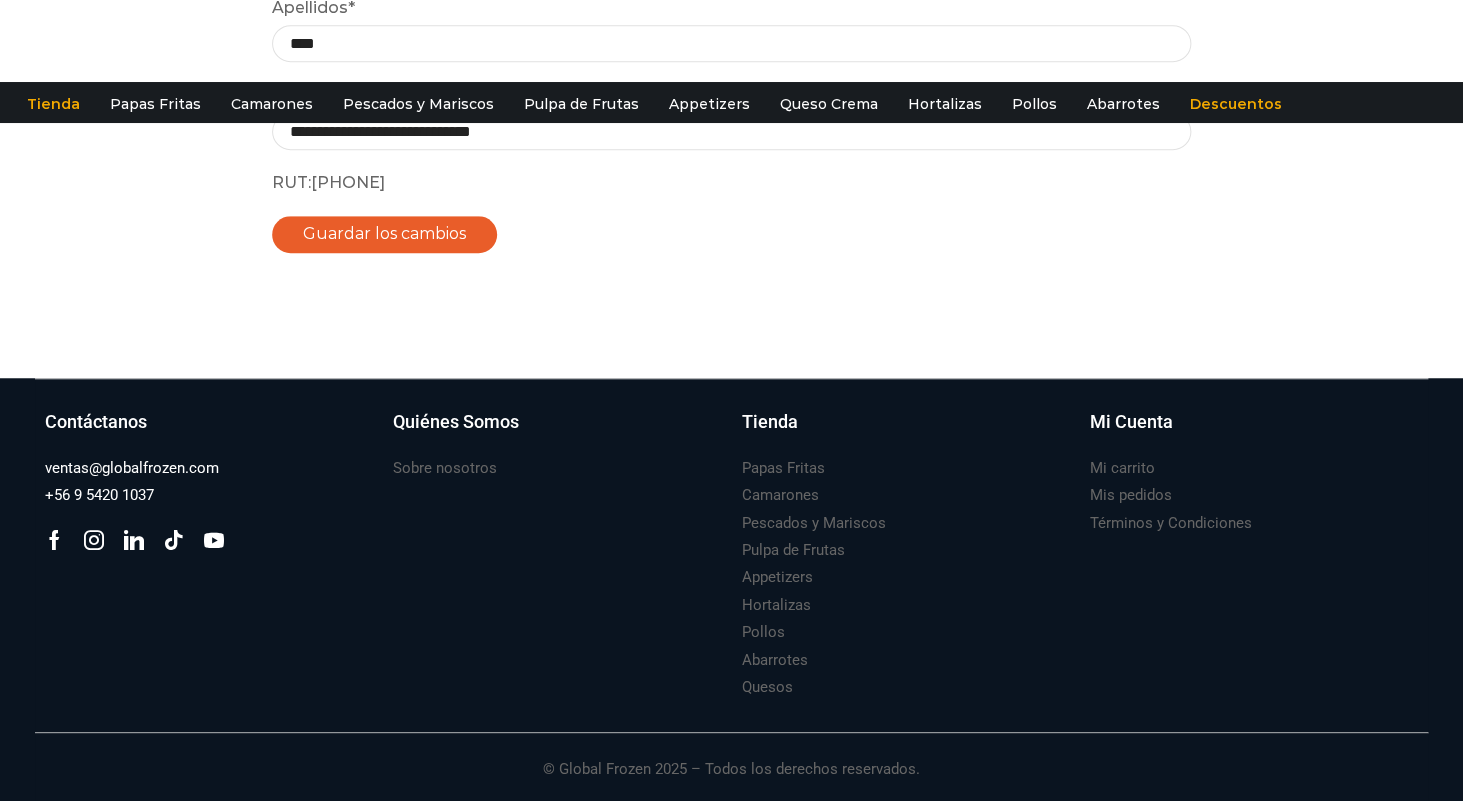scroll, scrollTop: 0, scrollLeft: 0, axis: both 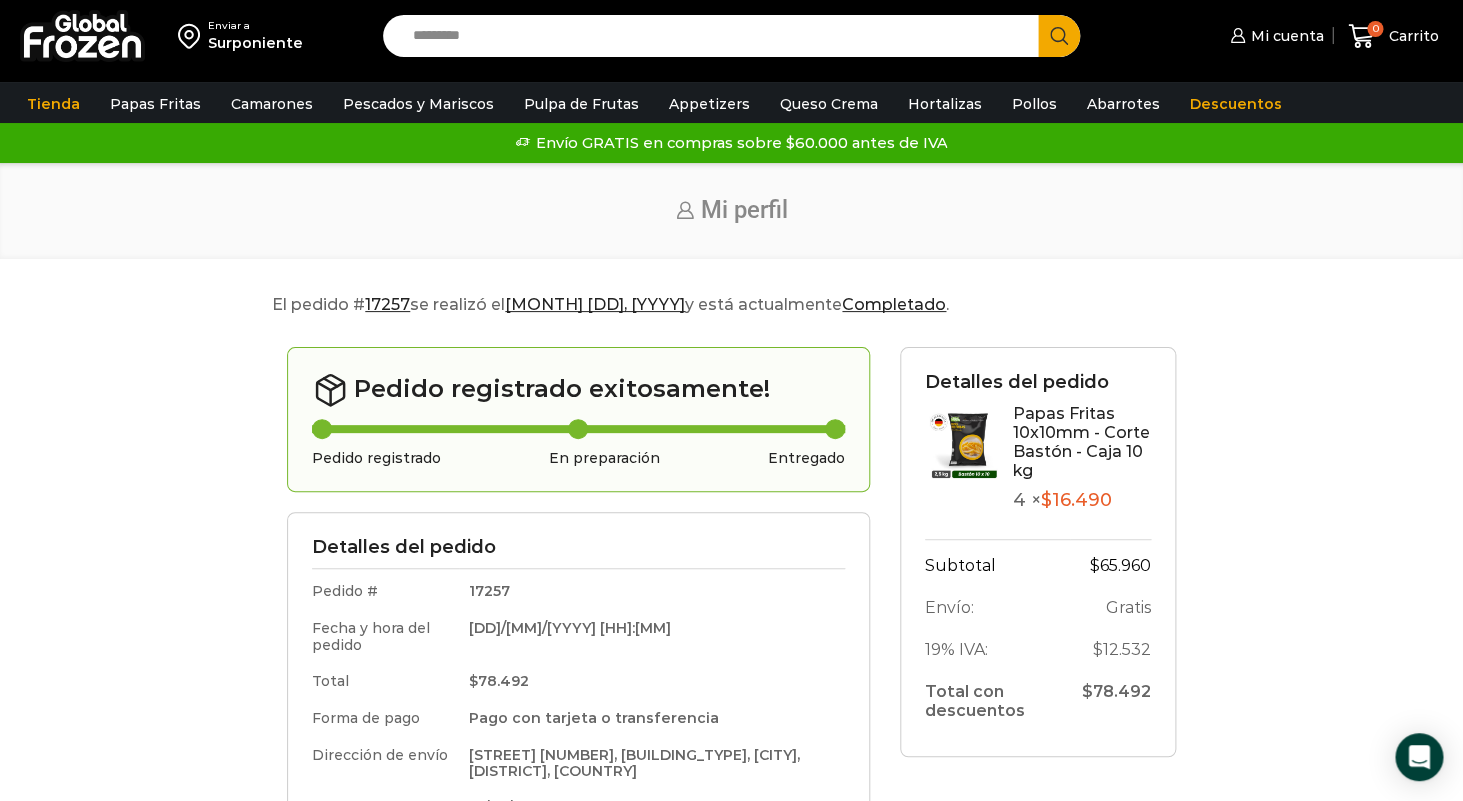 click on "30/07/2025 15:17" at bounding box center (651, 636) 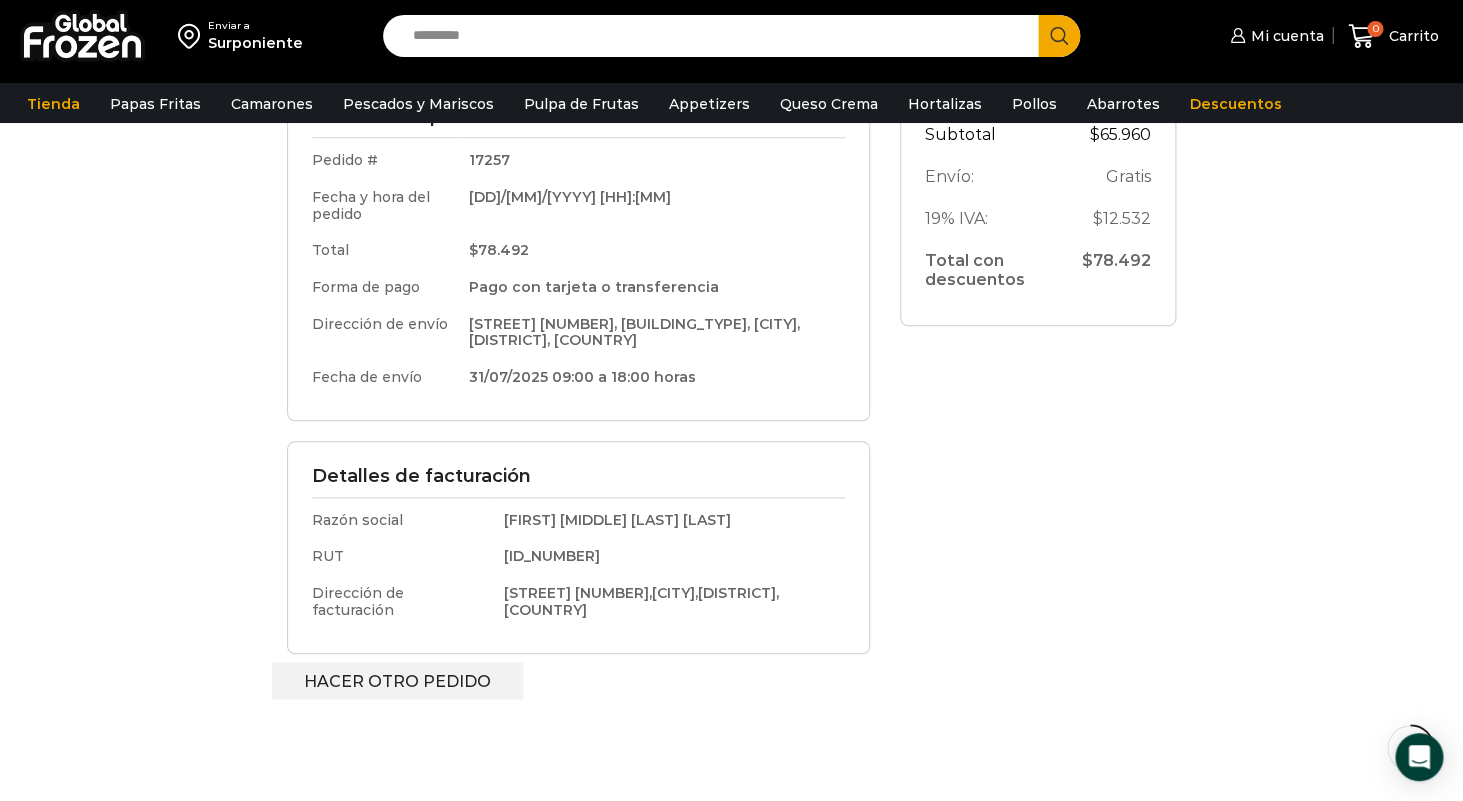 scroll, scrollTop: 0, scrollLeft: 0, axis: both 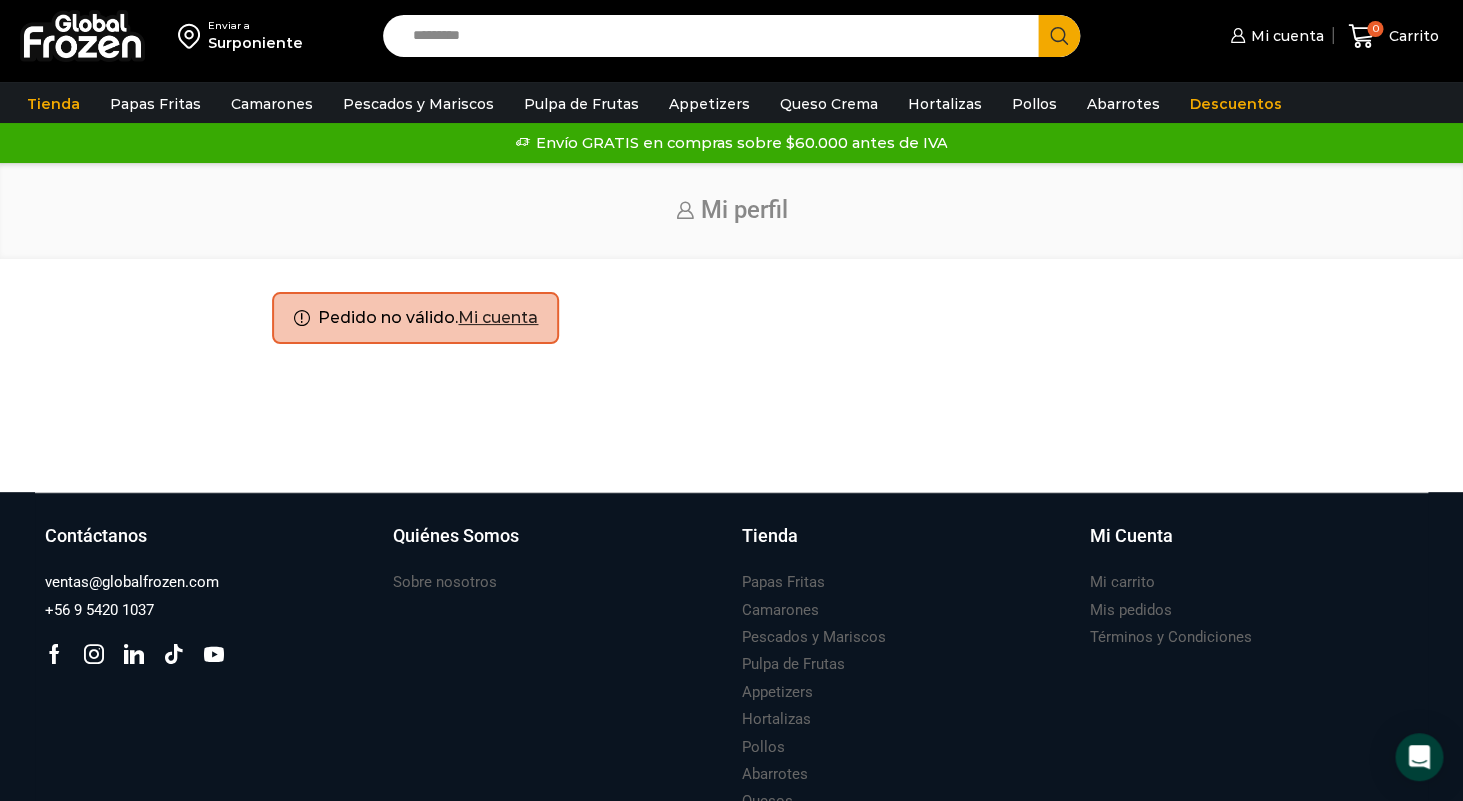 click on "Pedido no válido.  Mi cuenta" at bounding box center (731, 392) 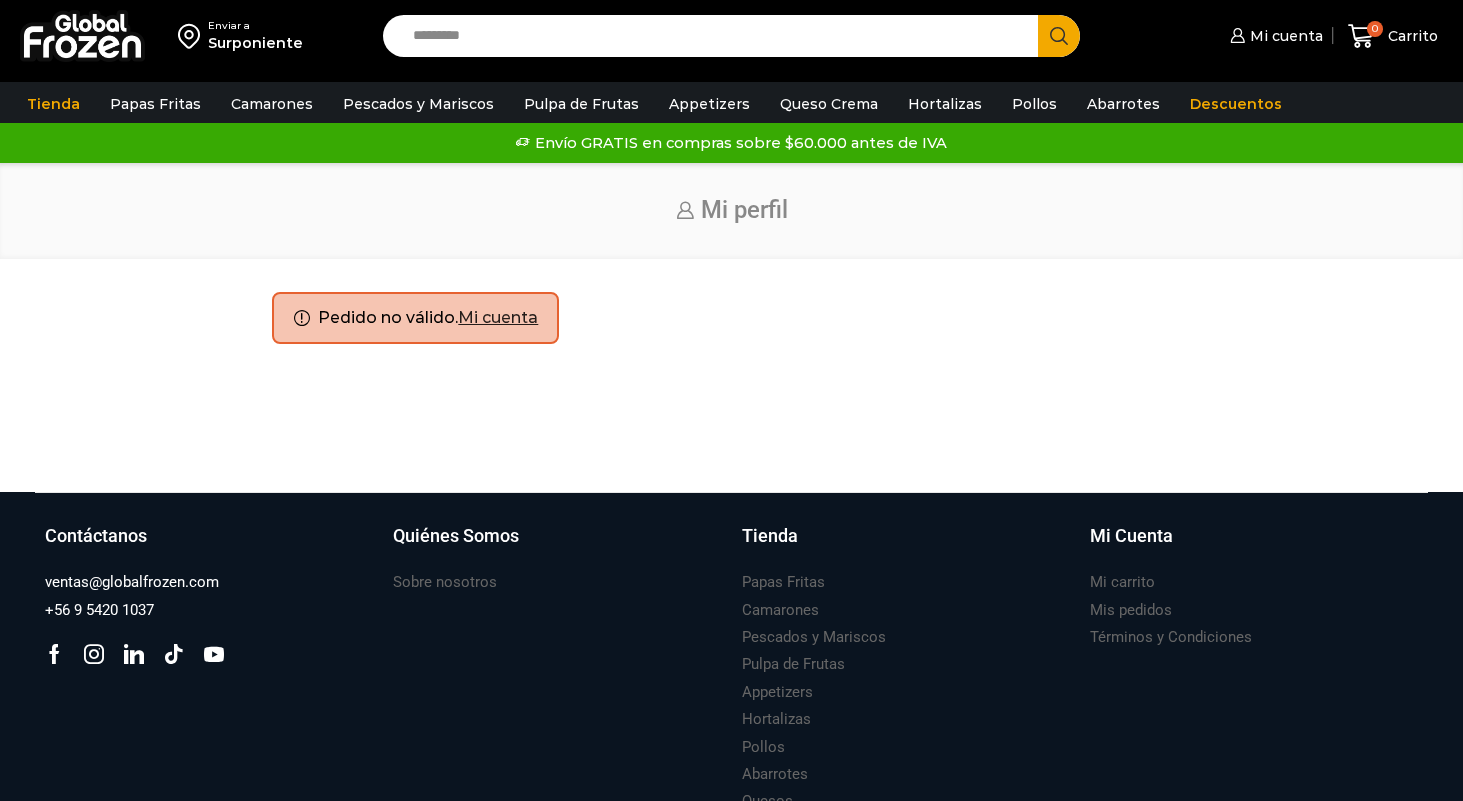 scroll, scrollTop: 0, scrollLeft: 0, axis: both 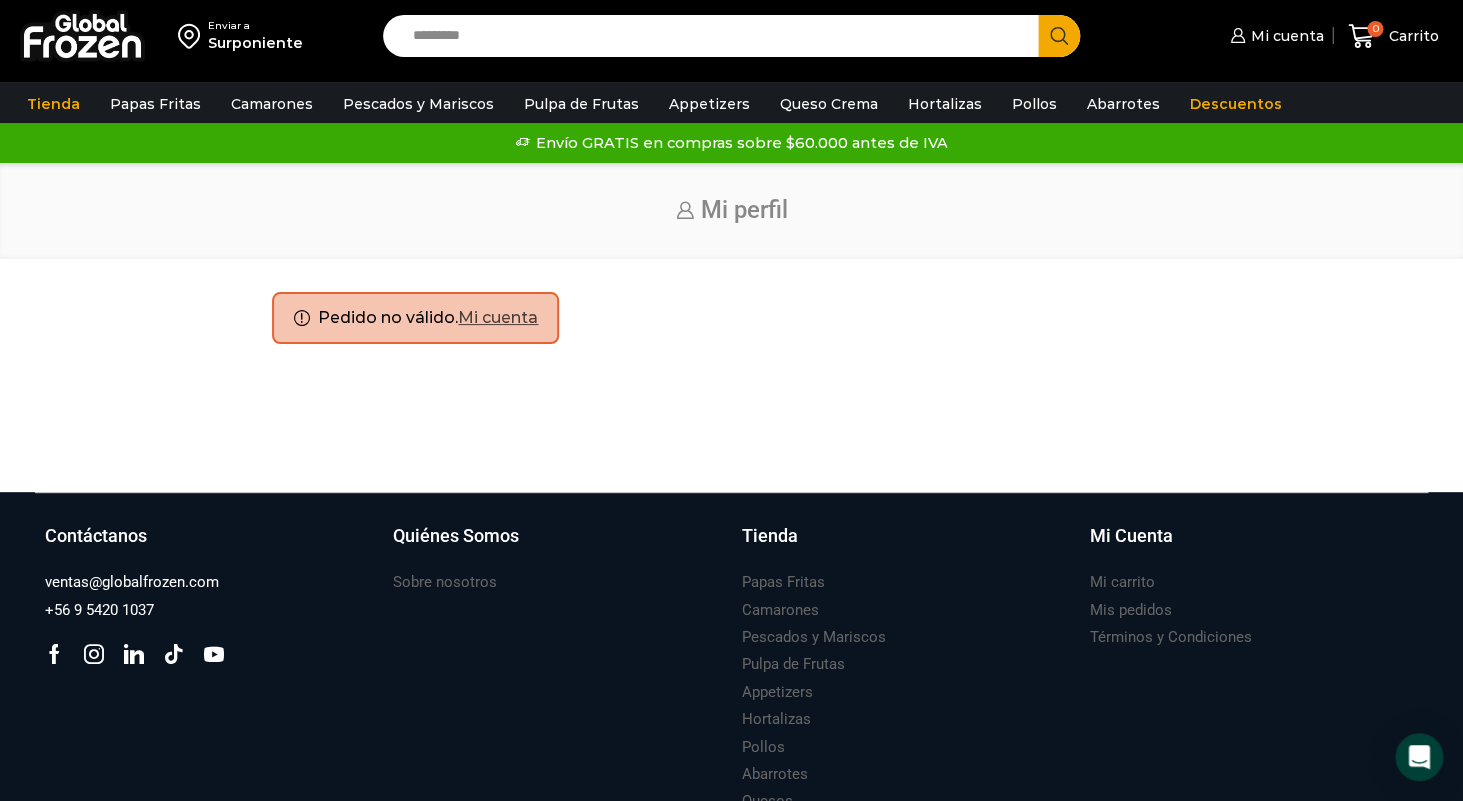 click on "Mi cuenta" at bounding box center [498, 317] 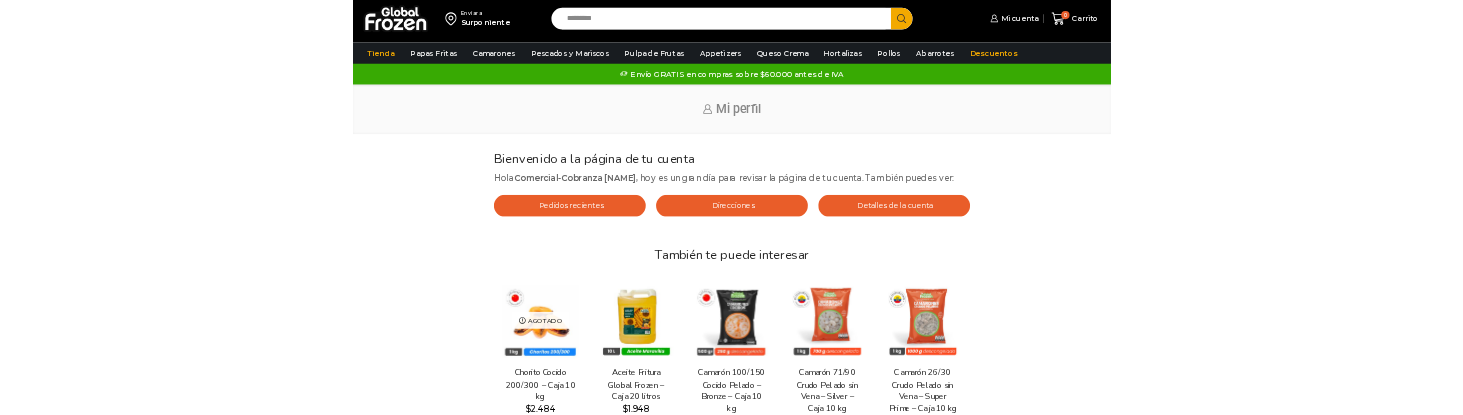 scroll, scrollTop: 0, scrollLeft: 0, axis: both 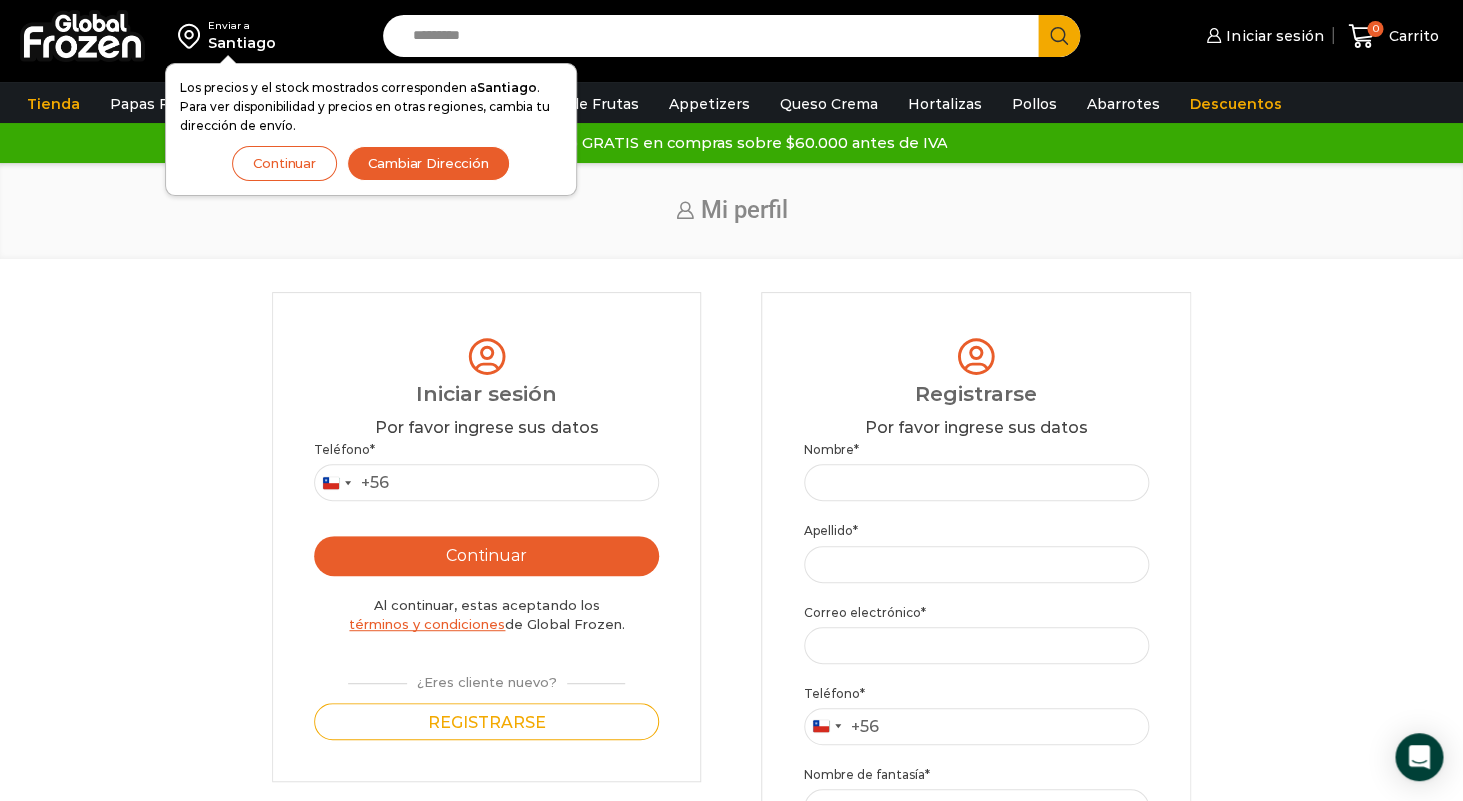click on "Continuar" at bounding box center (284, 163) 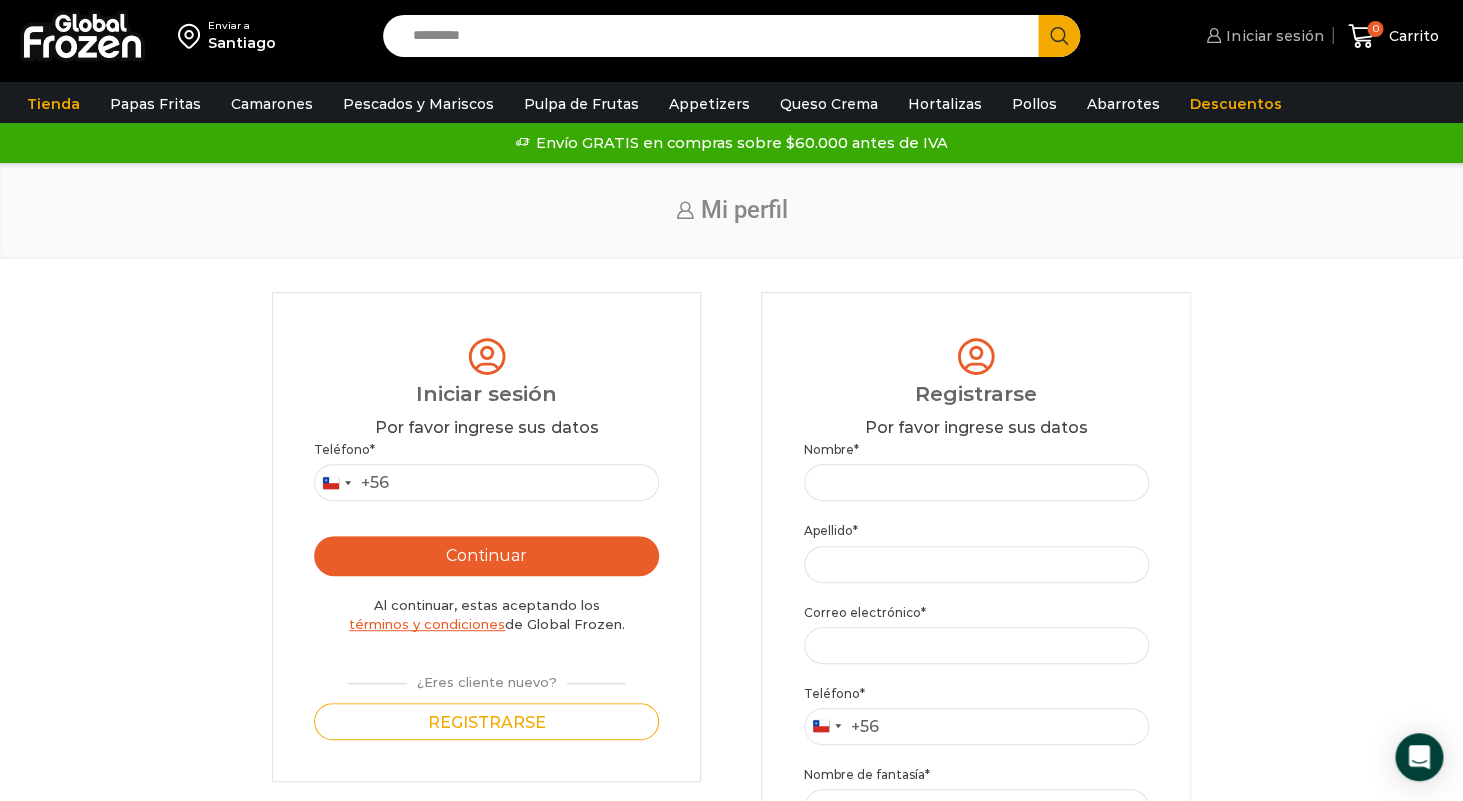 click on "Iniciar sesión" at bounding box center [1272, 36] 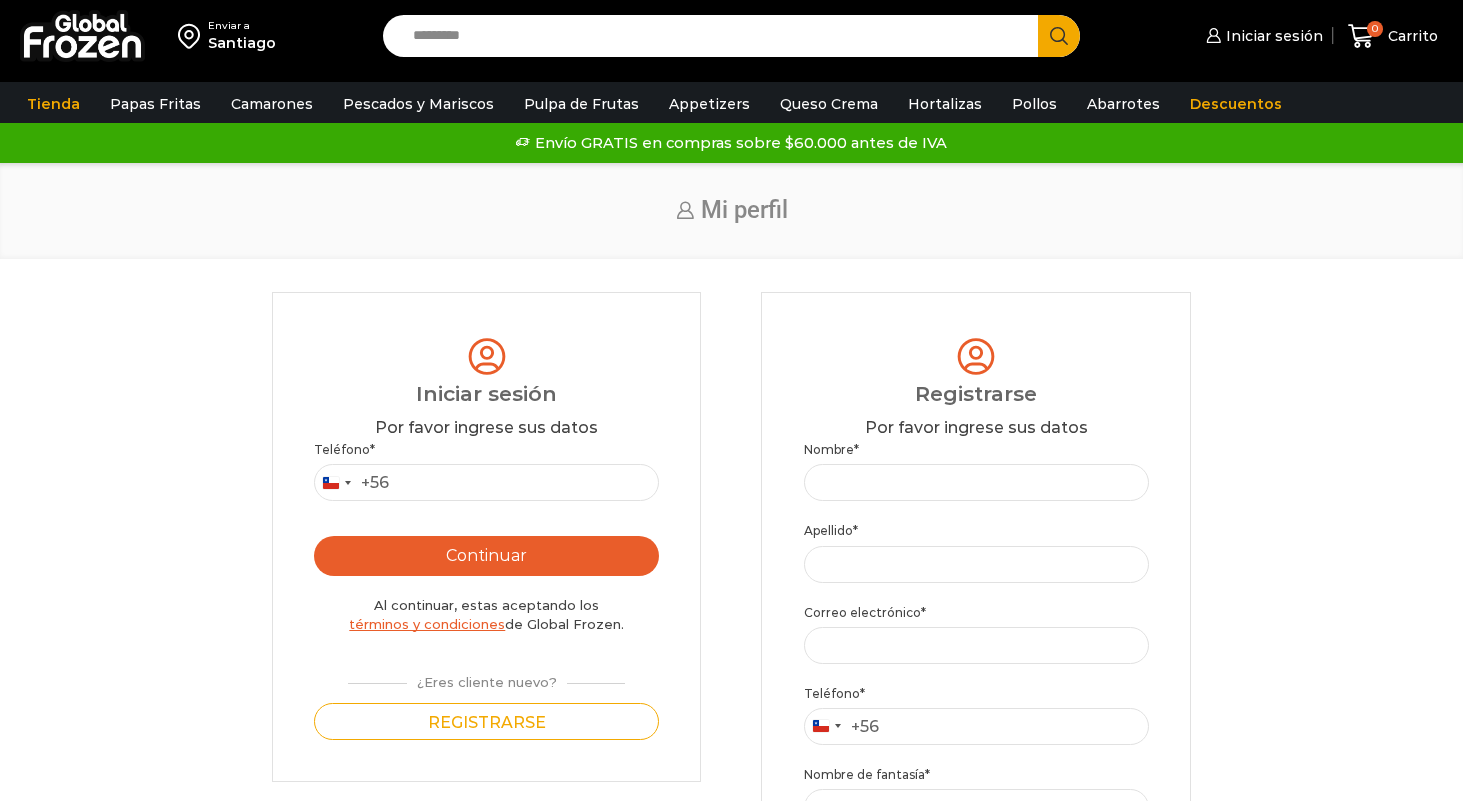 scroll, scrollTop: 0, scrollLeft: 0, axis: both 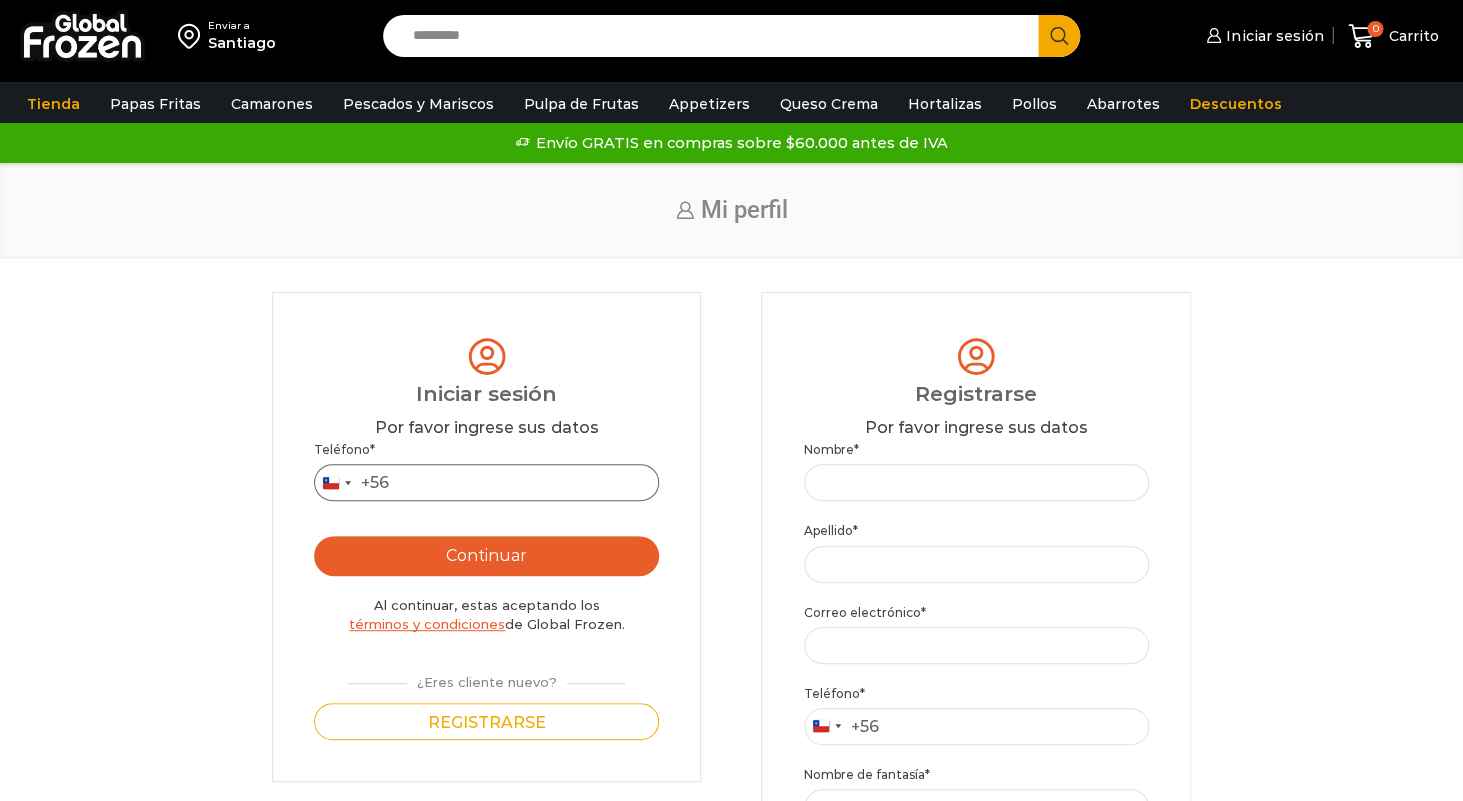 click on "Teléfono
*" at bounding box center [486, 482] 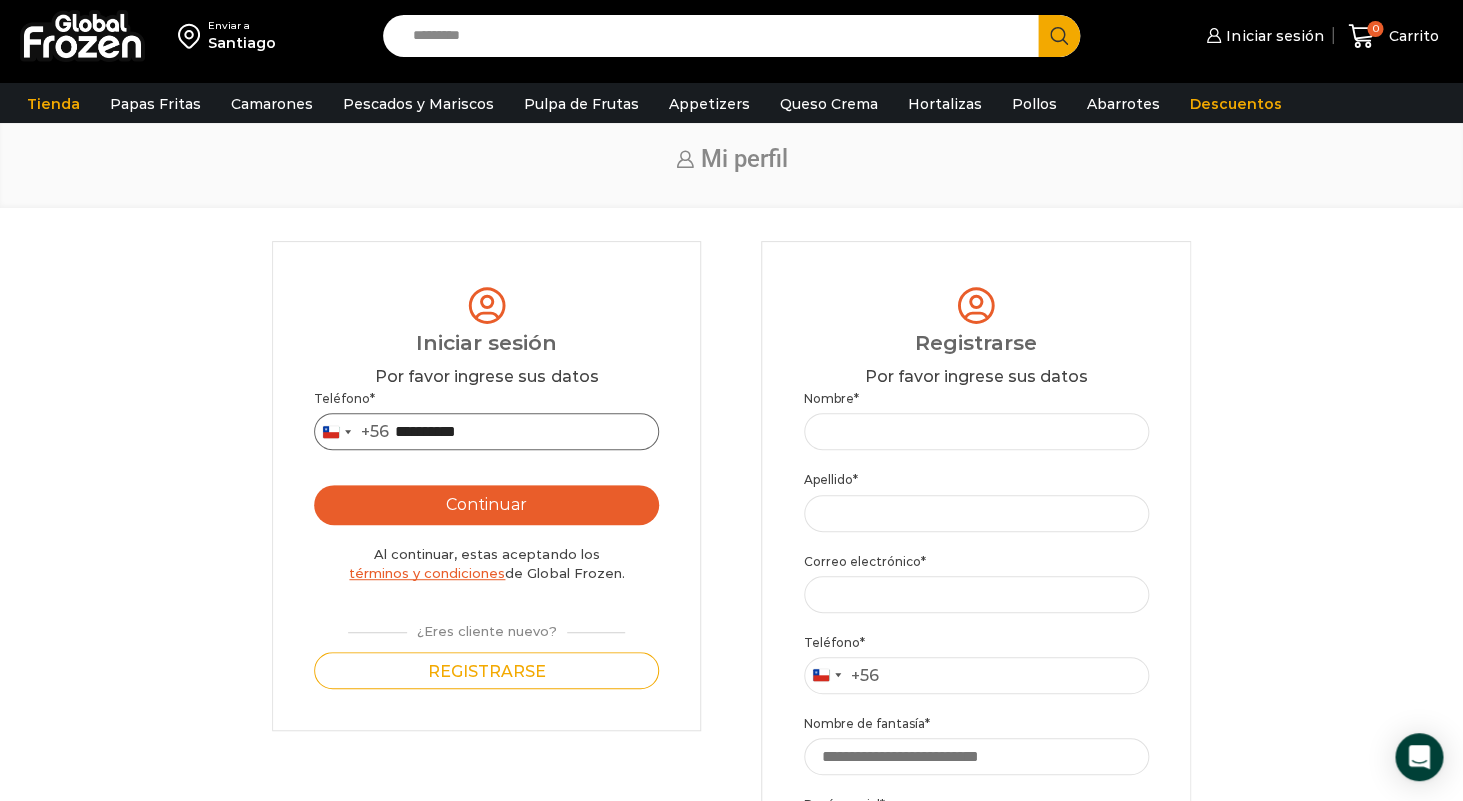 scroll, scrollTop: 64, scrollLeft: 0, axis: vertical 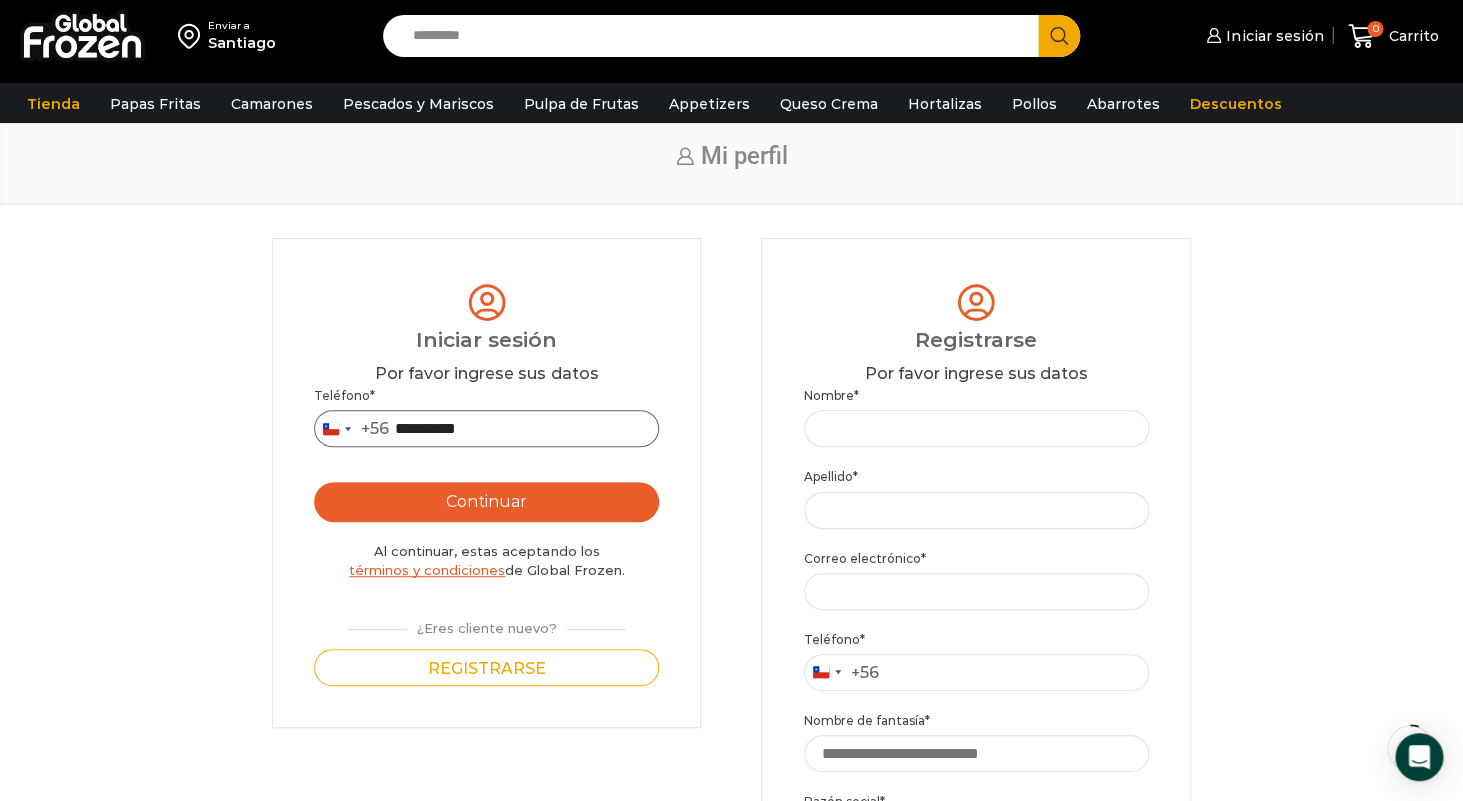 type on "**********" 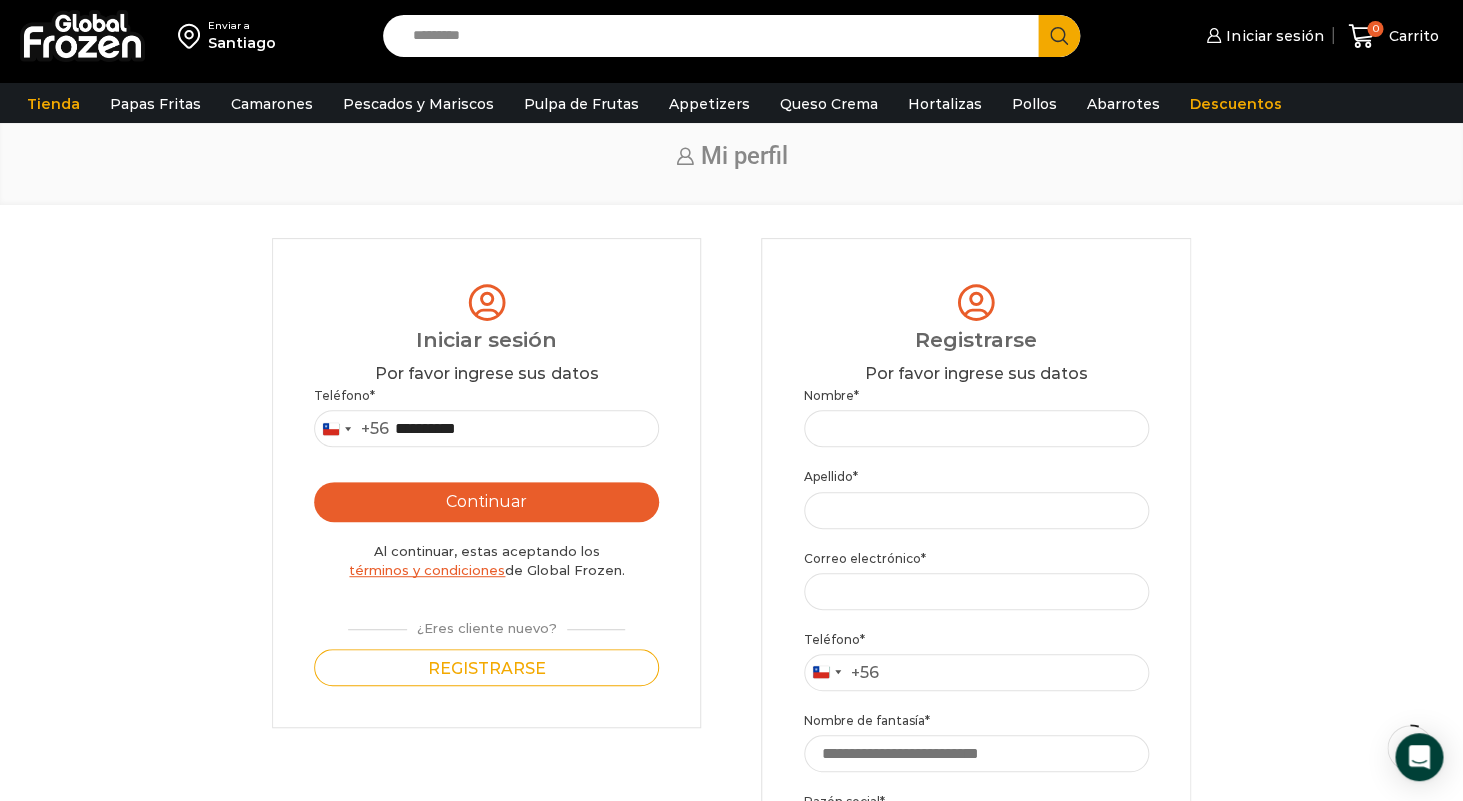 click on "Continuar" at bounding box center (486, 502) 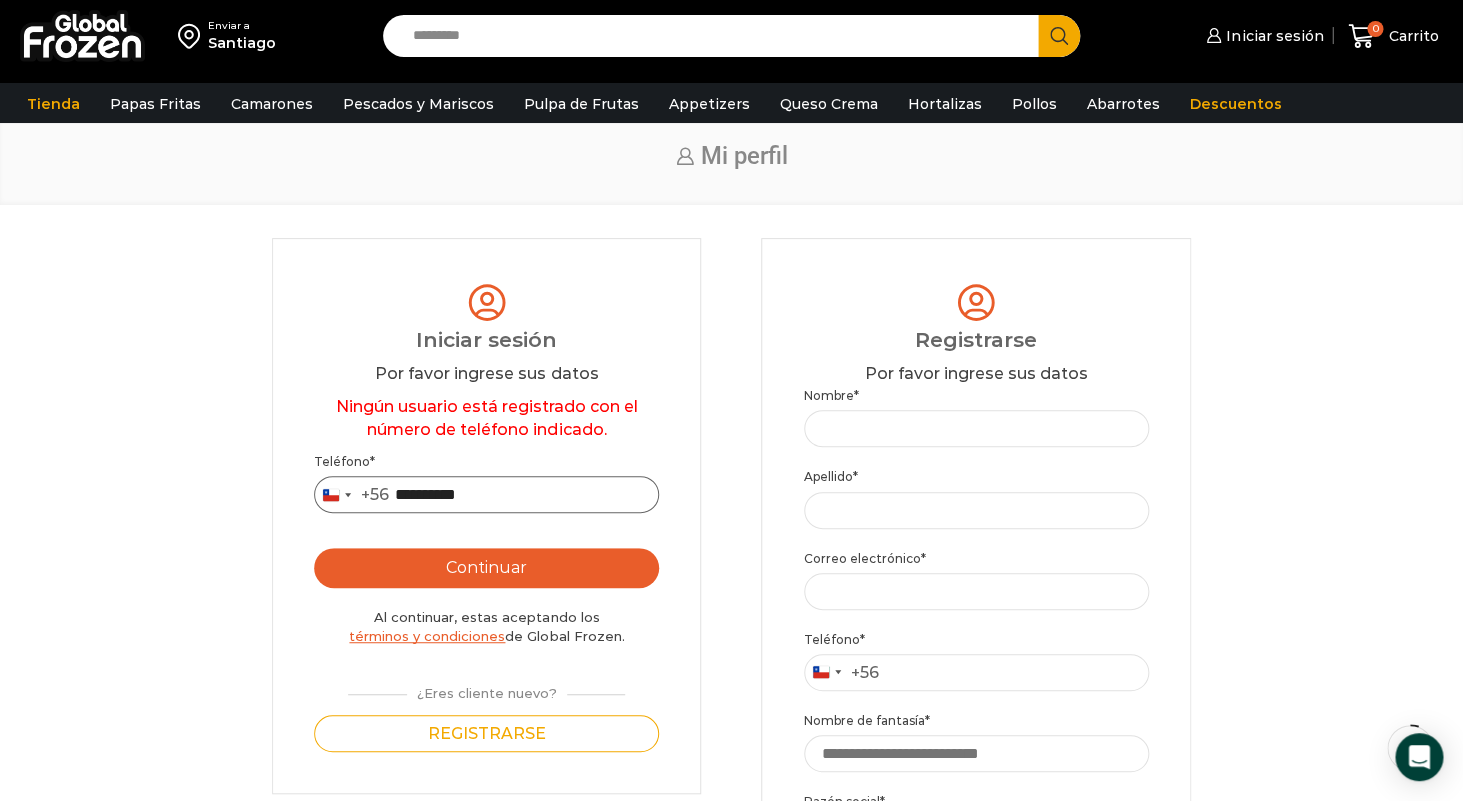click on "**********" at bounding box center [486, 494] 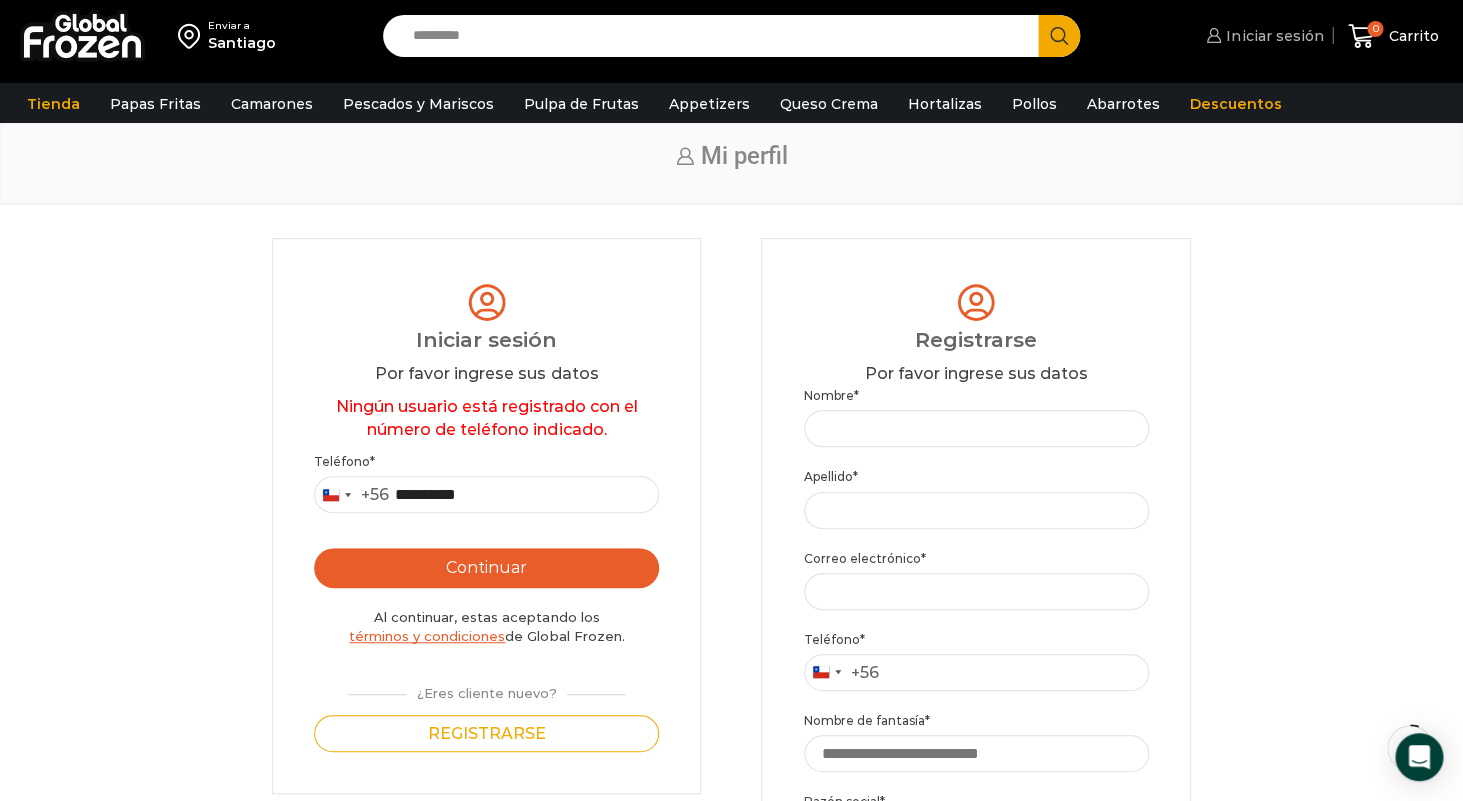 click on "Iniciar sesión" at bounding box center [1272, 36] 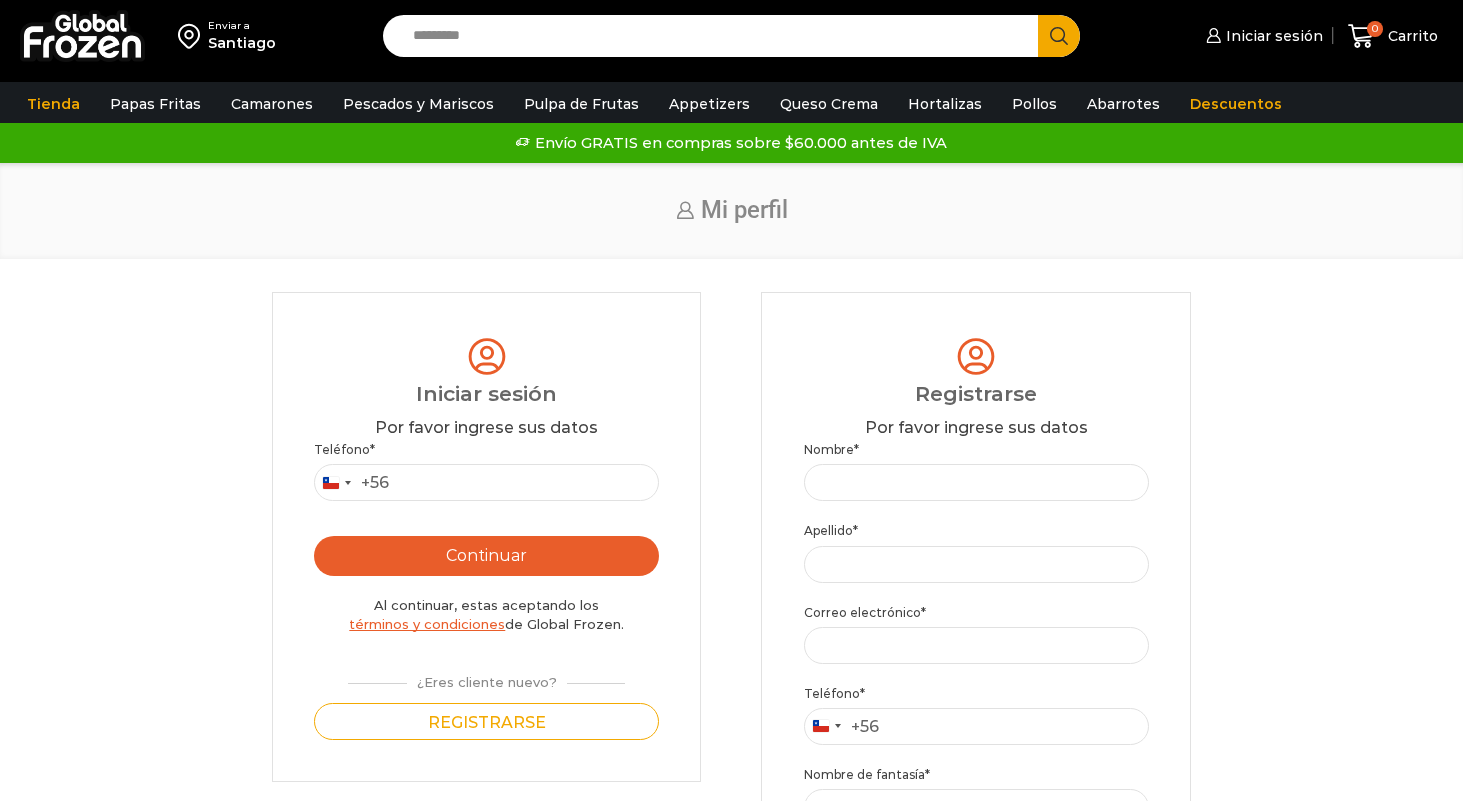 scroll, scrollTop: 0, scrollLeft: 0, axis: both 